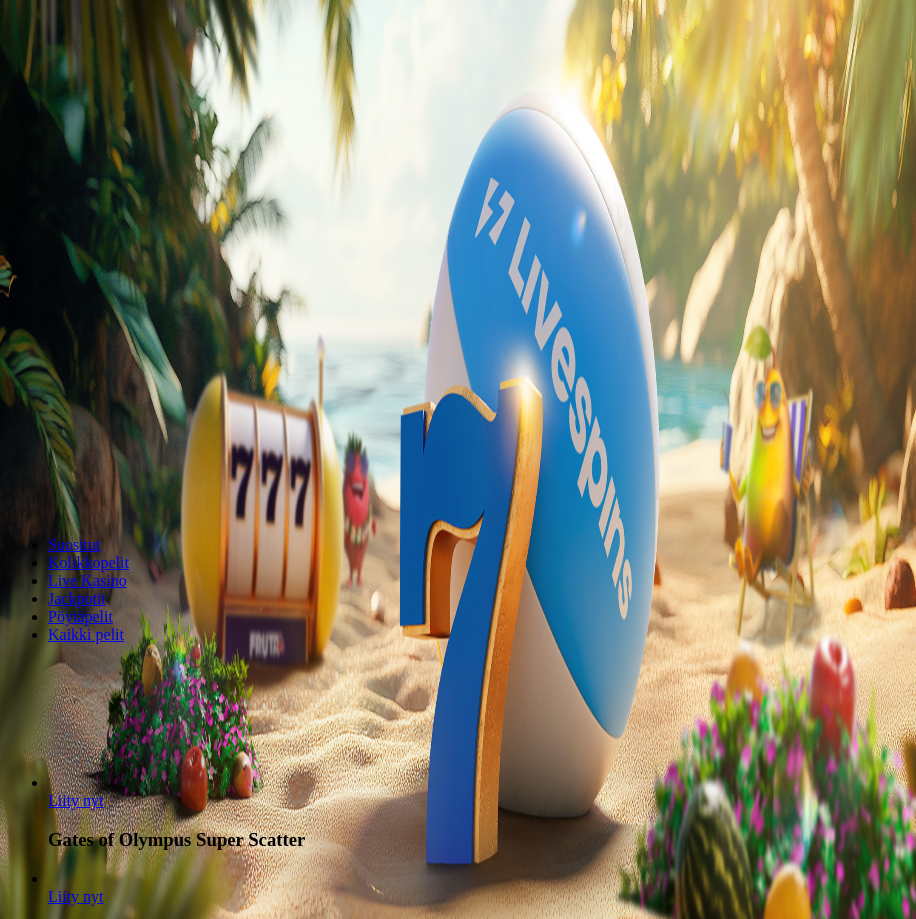 scroll, scrollTop: 0, scrollLeft: 0, axis: both 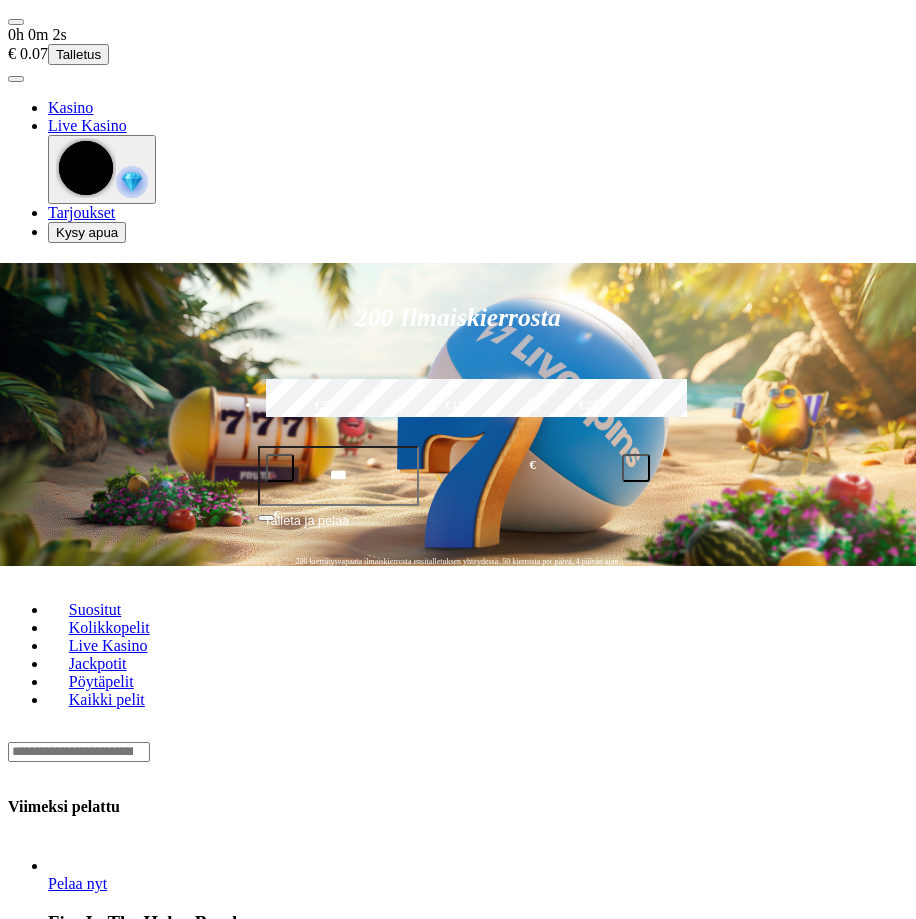 click at bounding box center [16, 22] 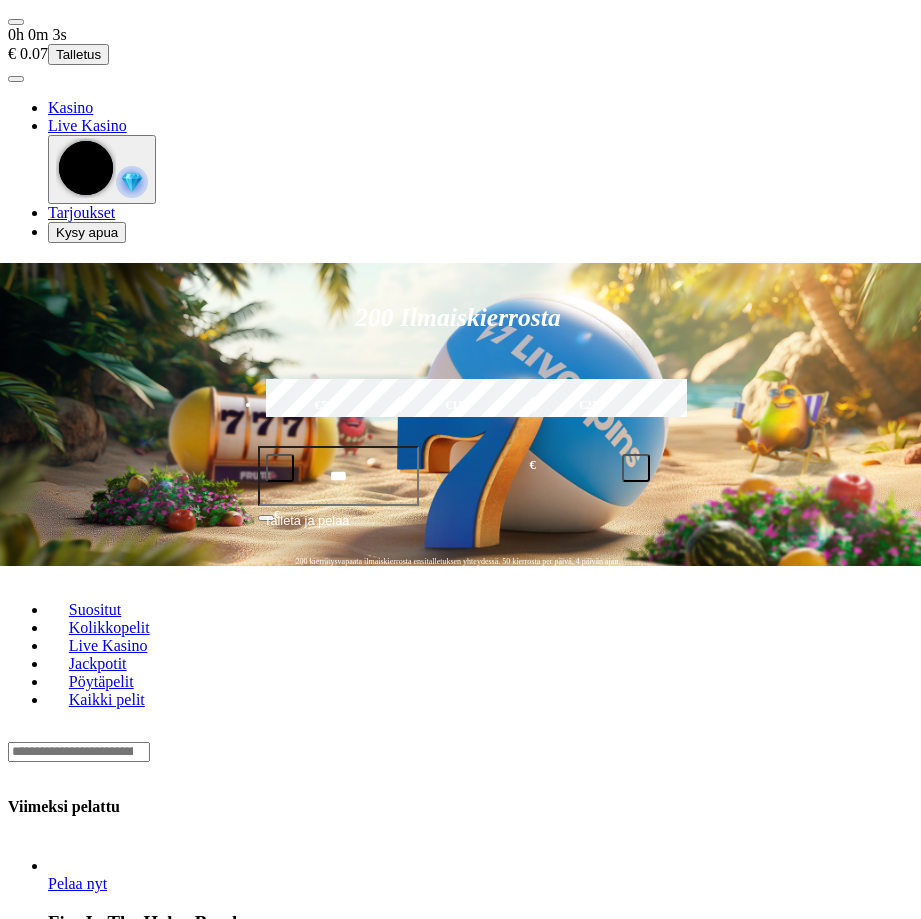 click on "Palkkiot" at bounding box center [79, 12076] 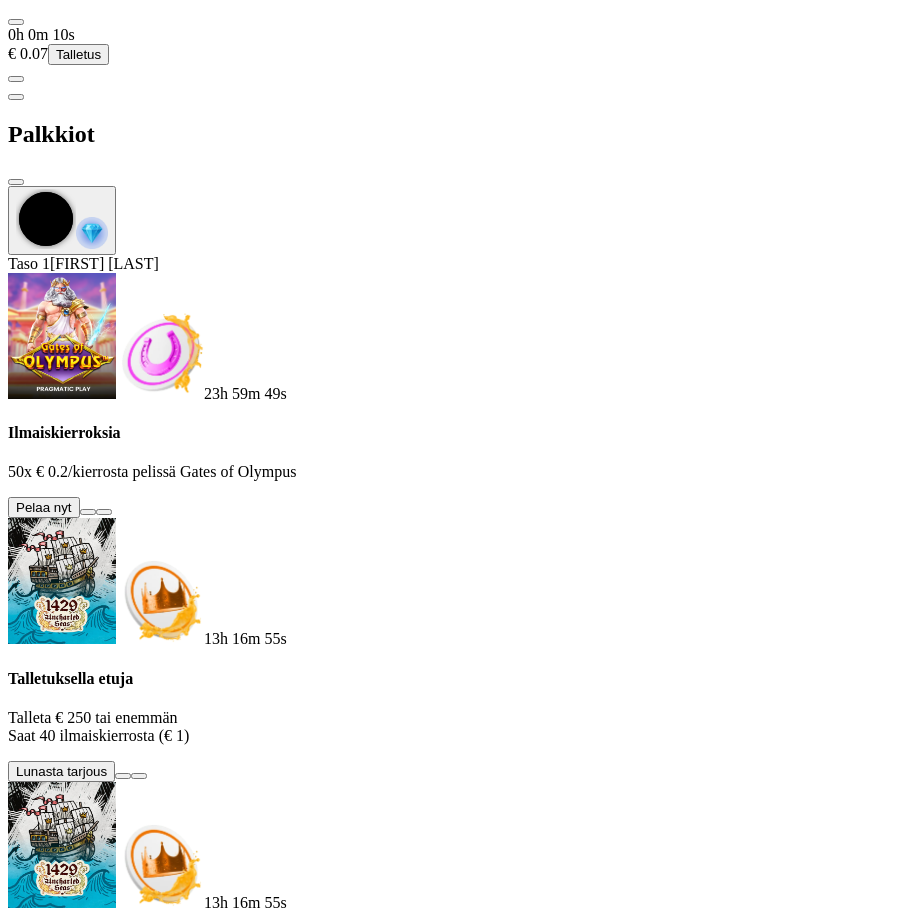 click at bounding box center (88, 512) 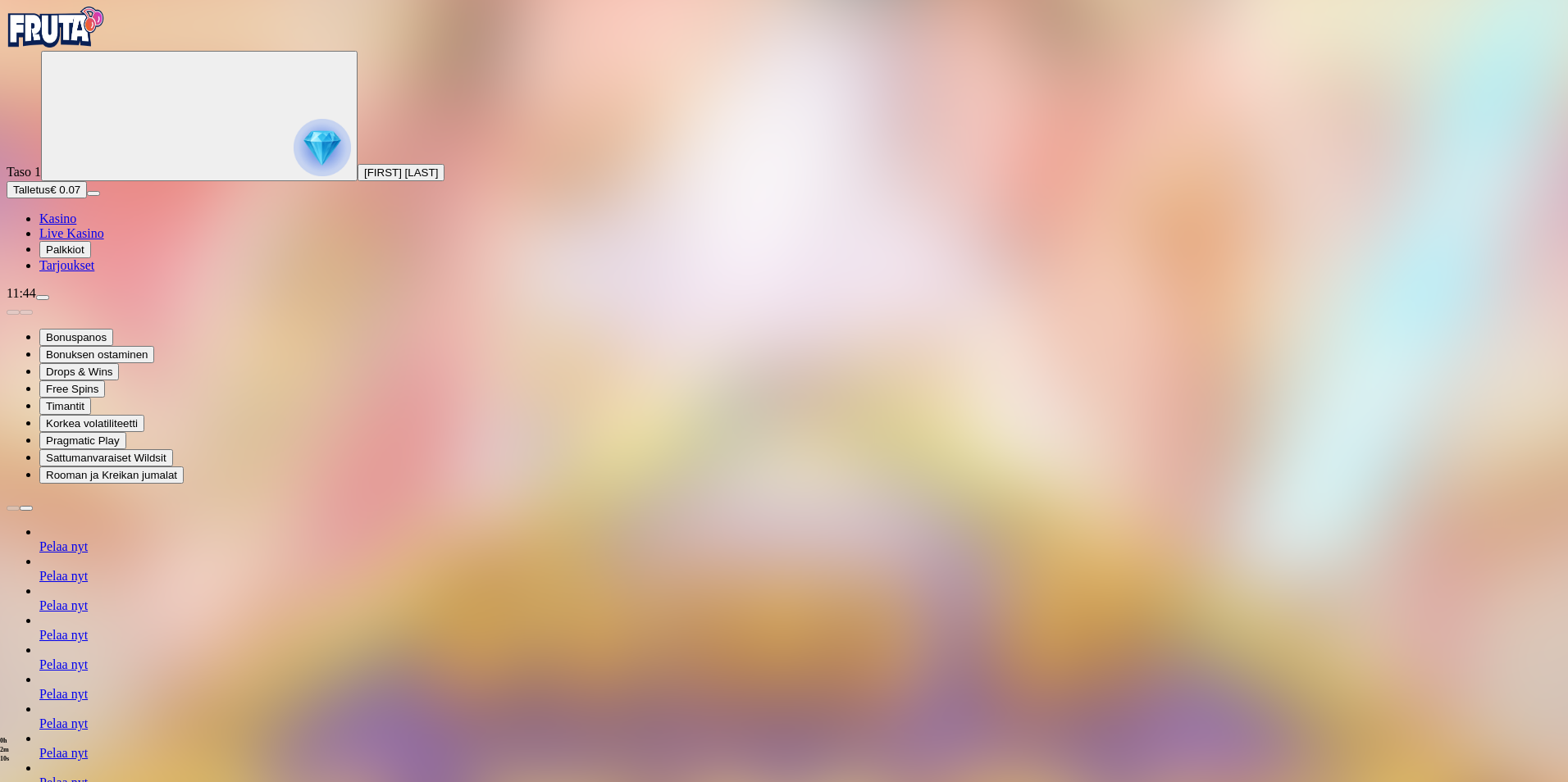 click at bounding box center [56, 27] 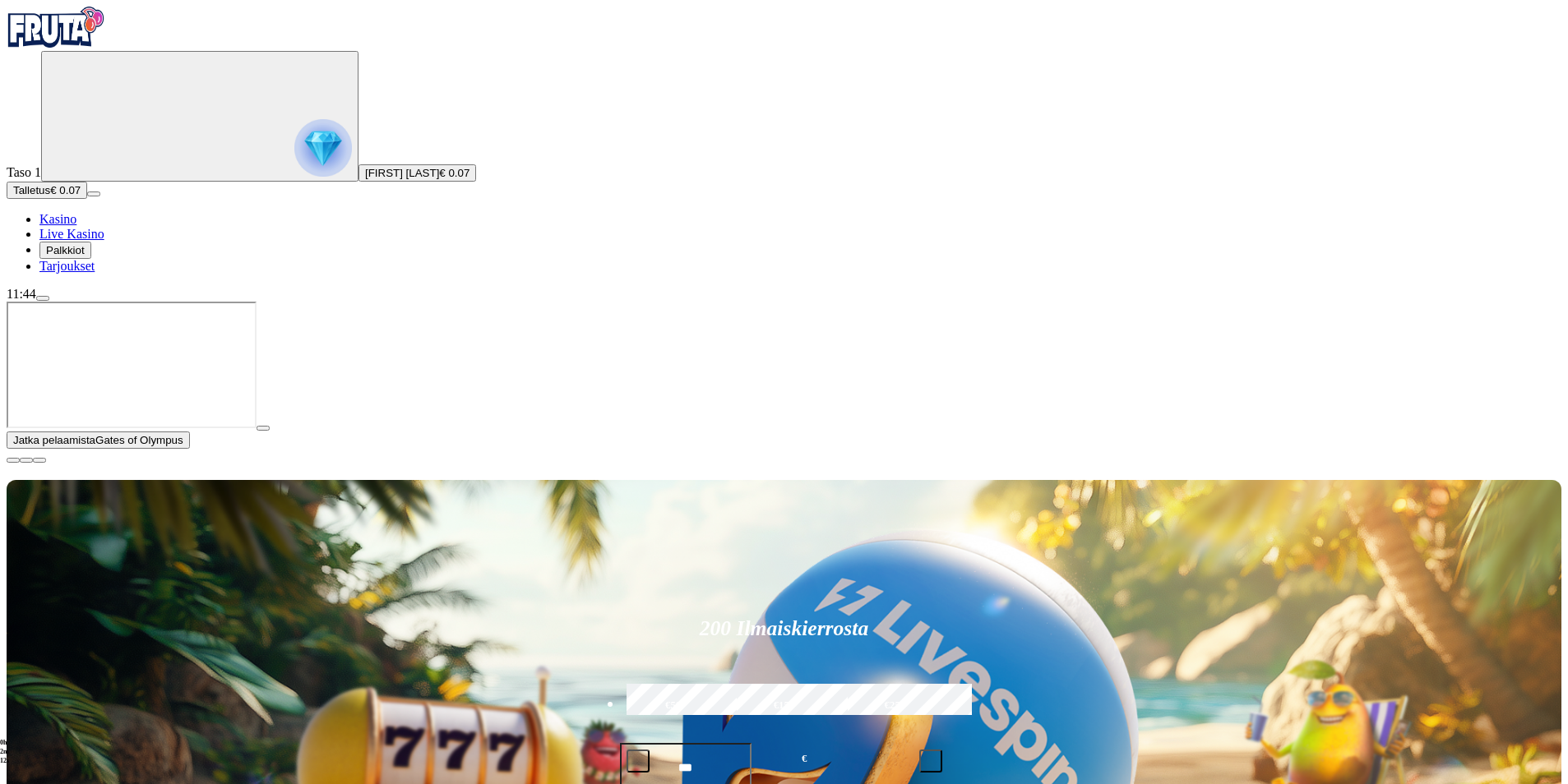 click at bounding box center [13, 460] 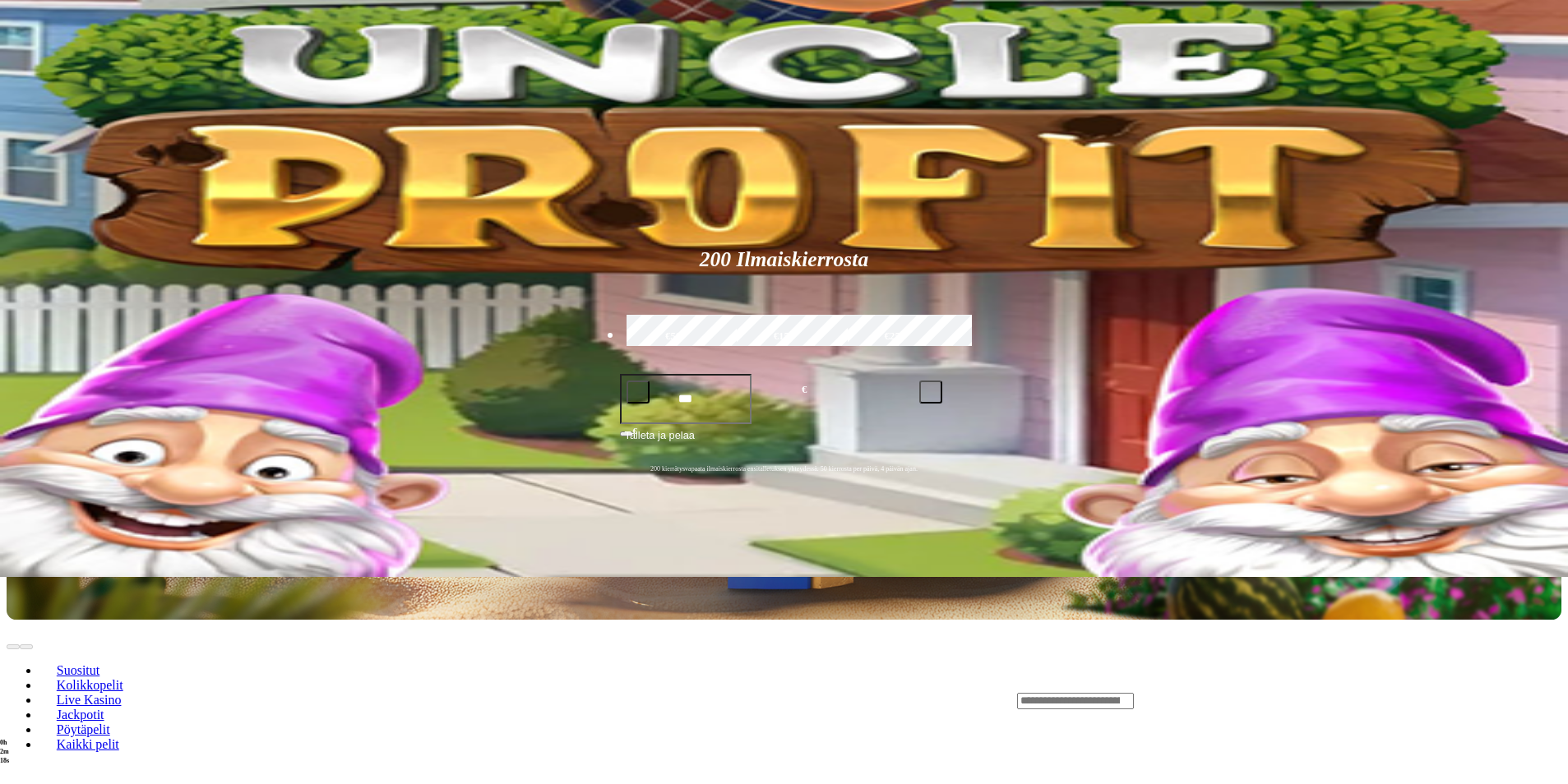 scroll, scrollTop: 0, scrollLeft: 0, axis: both 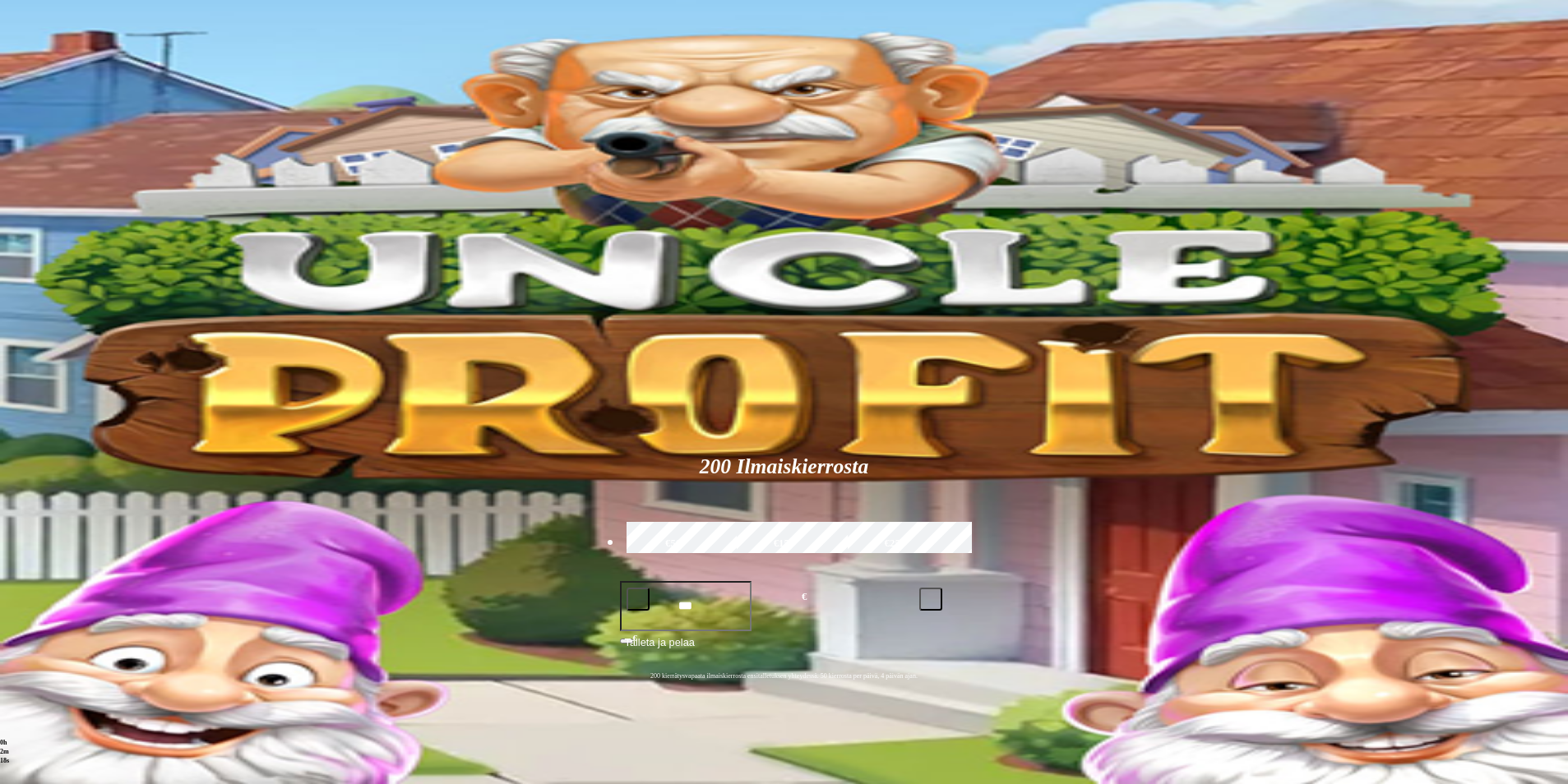 click on "Live Kasino" at bounding box center (89, 906) 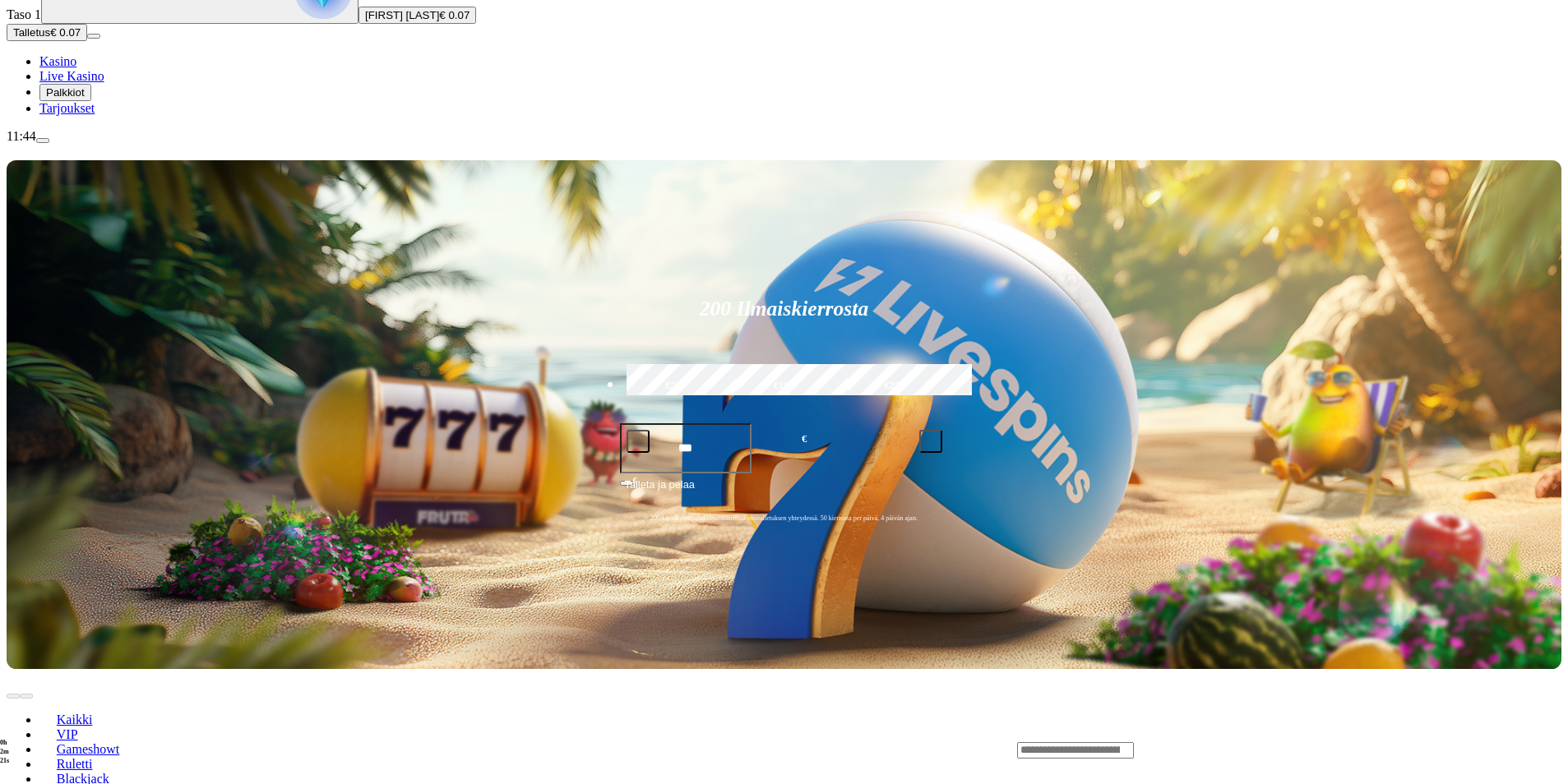 scroll, scrollTop: 164, scrollLeft: 0, axis: vertical 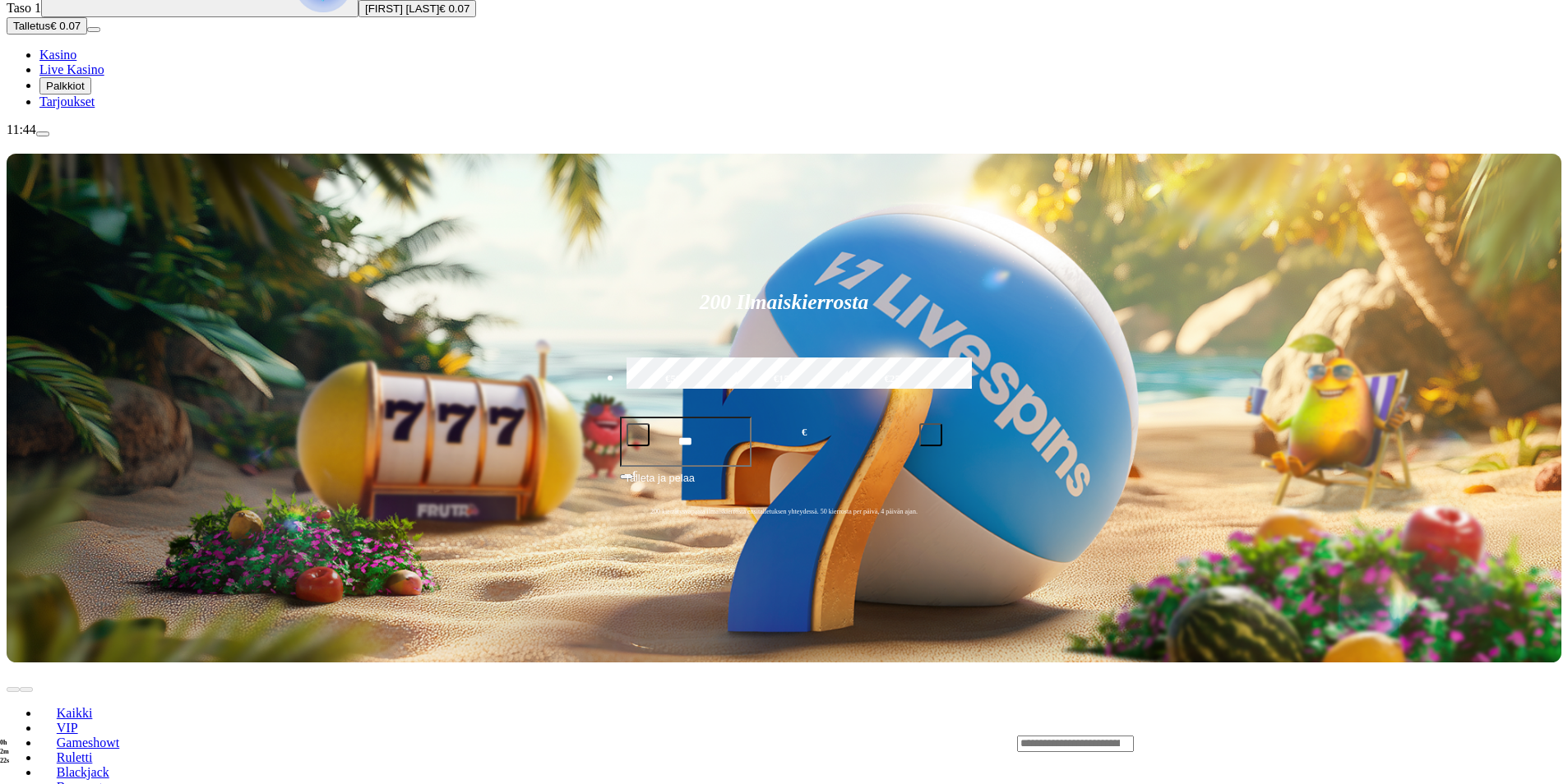 click on "Pelaa nyt" at bounding box center [63, 1158] 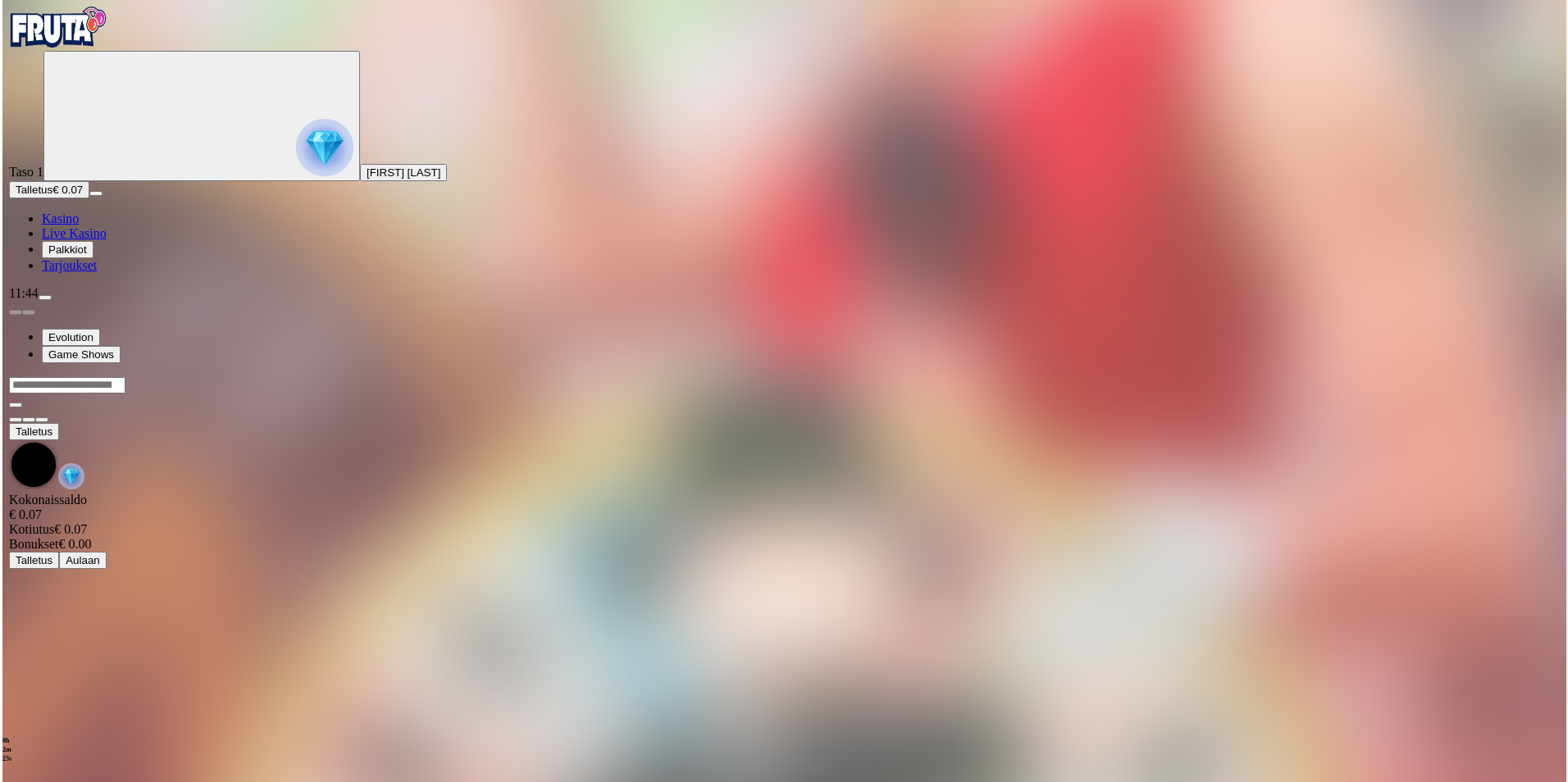 scroll, scrollTop: 0, scrollLeft: 0, axis: both 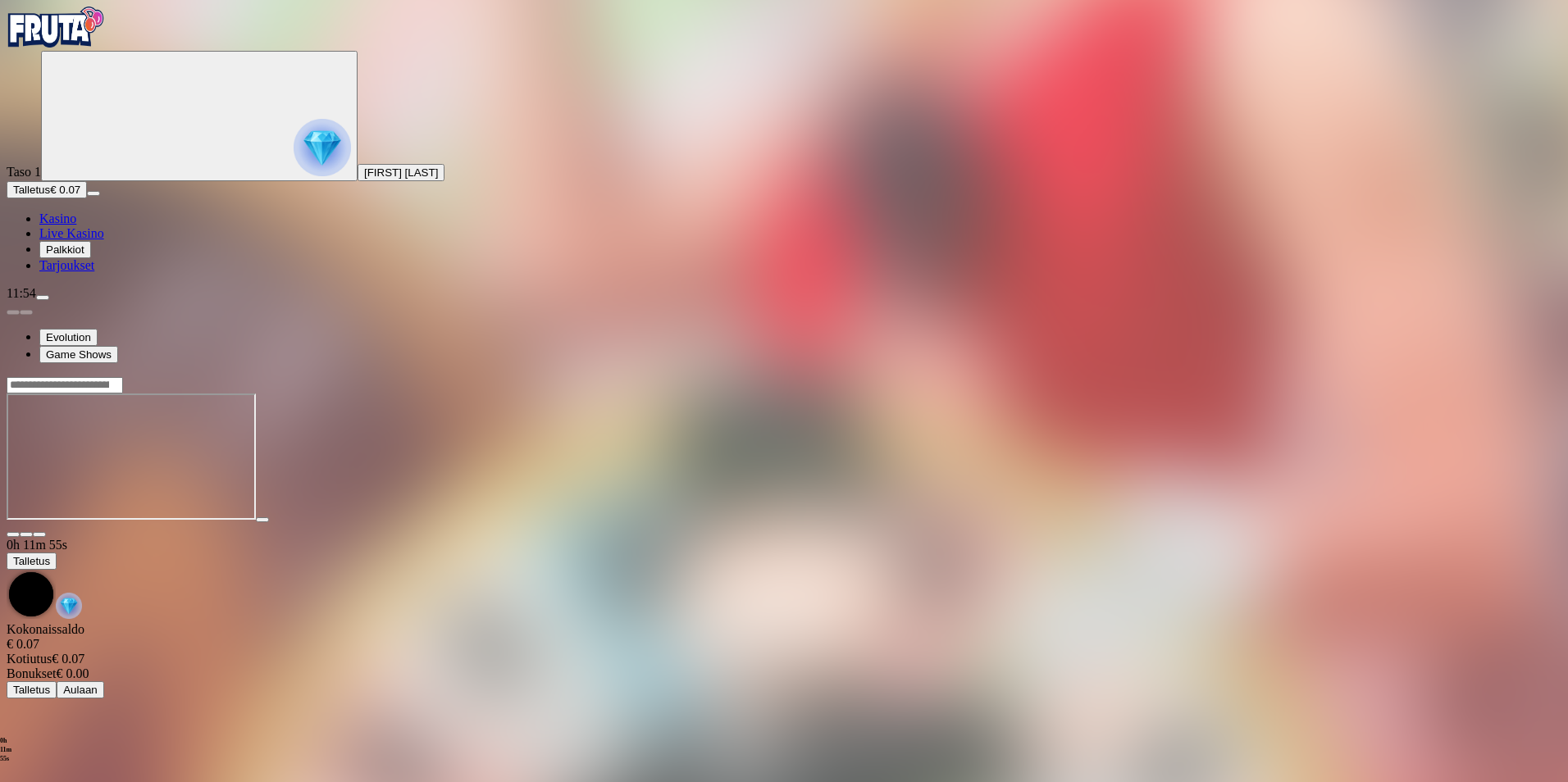 click at bounding box center [56, 27] 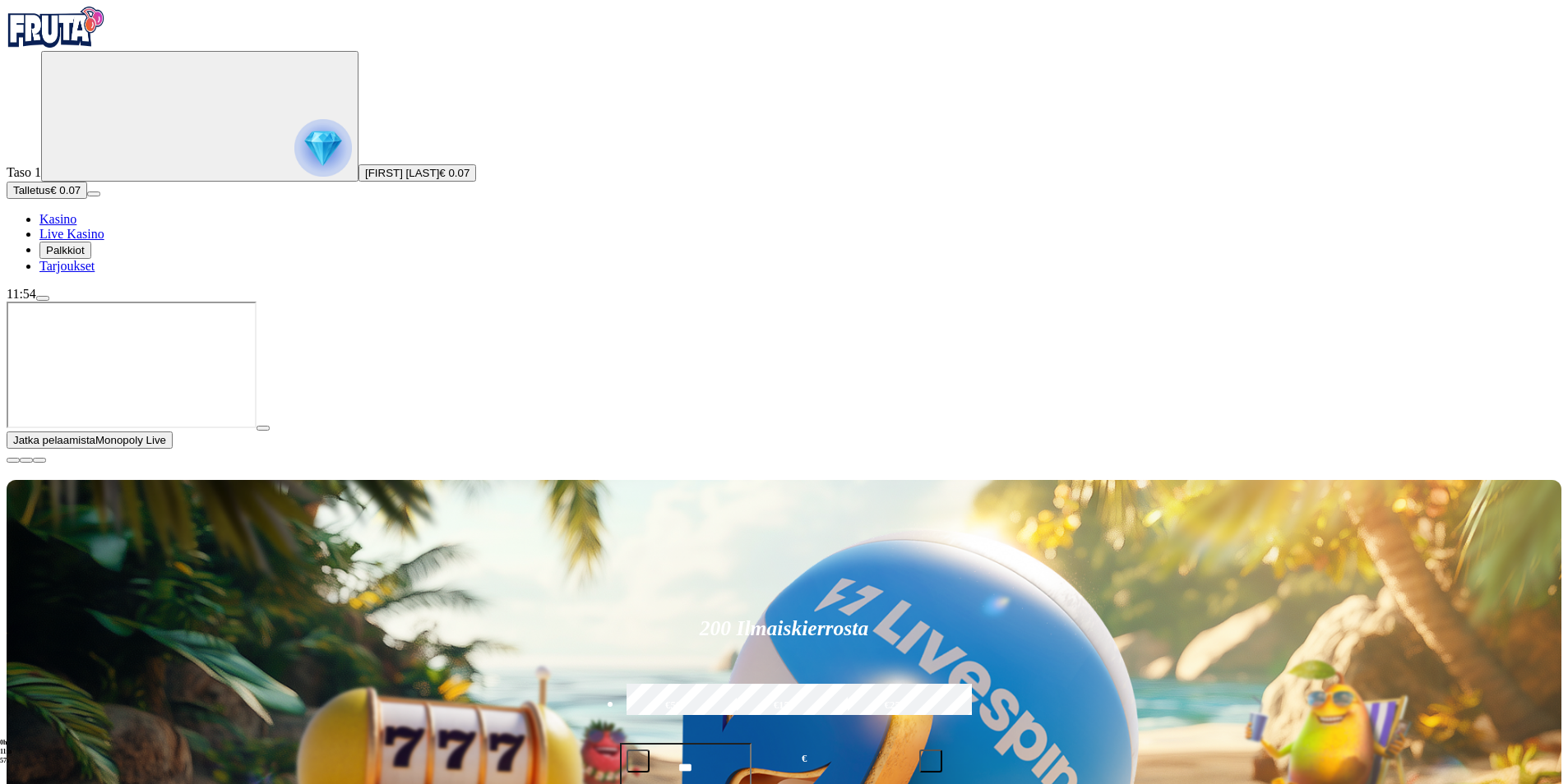 click on "Pelaa nyt" at bounding box center (63, 1484) 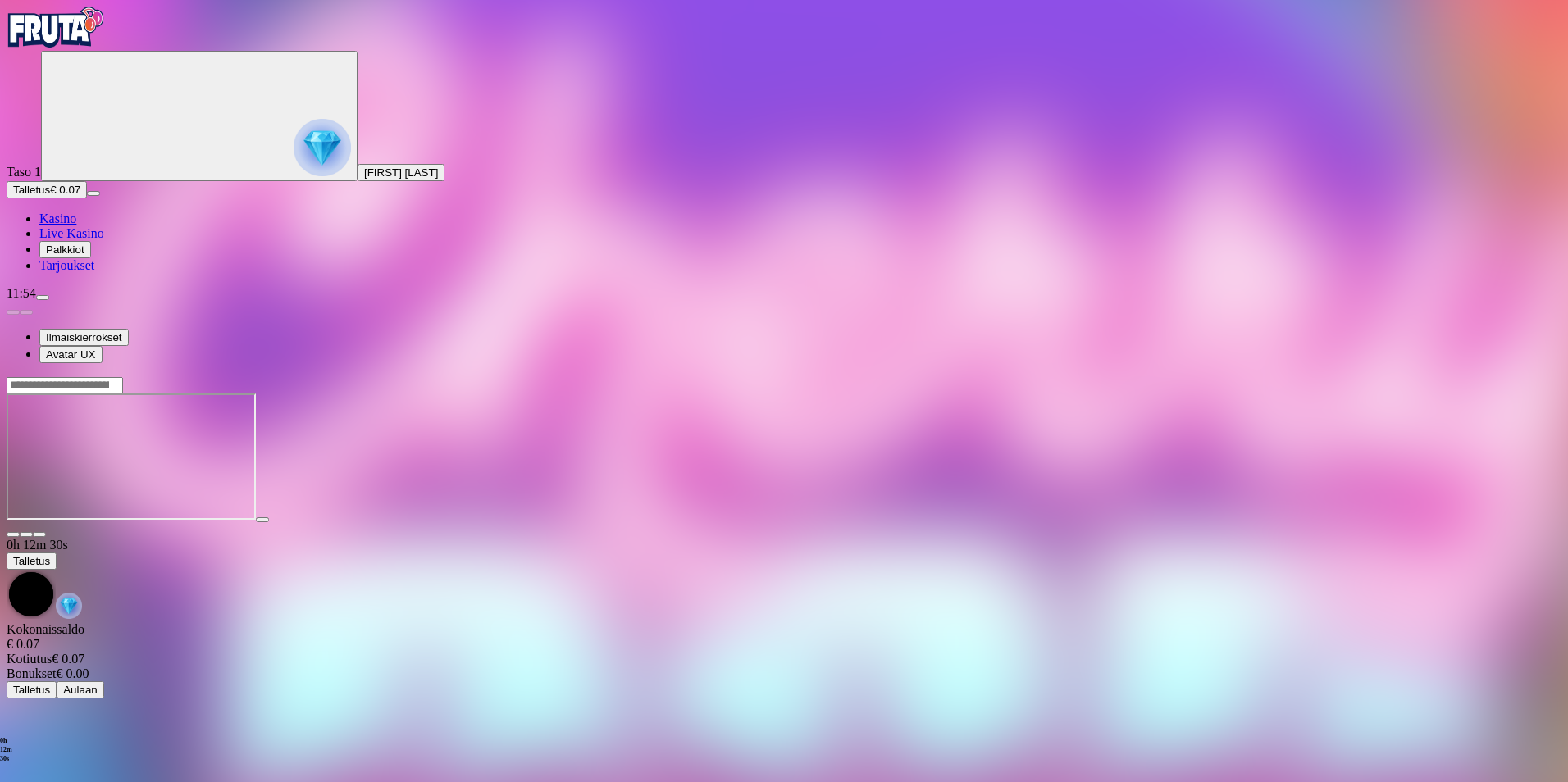 click at bounding box center (56, 27) 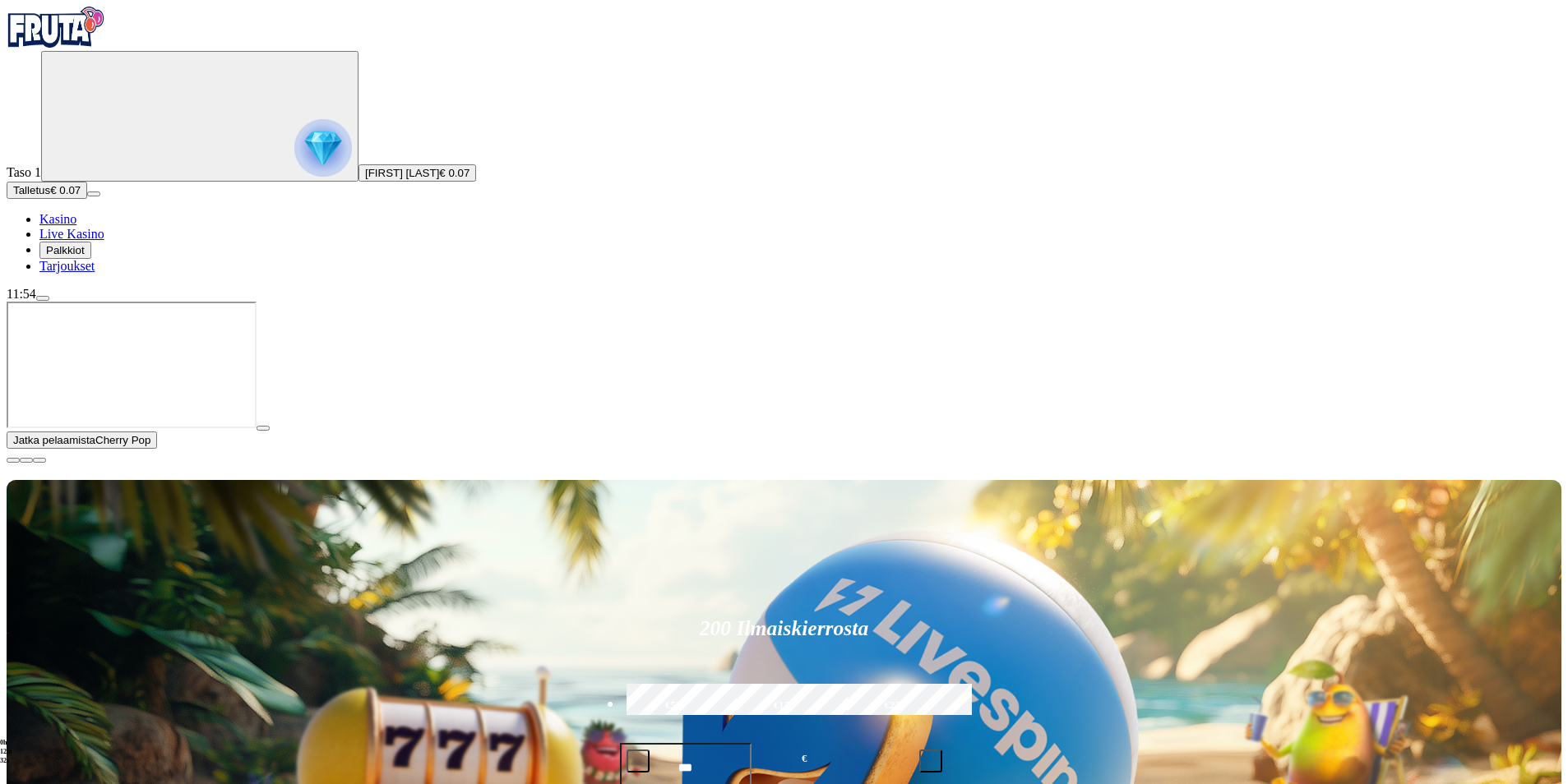 click at bounding box center (1289, 1069) 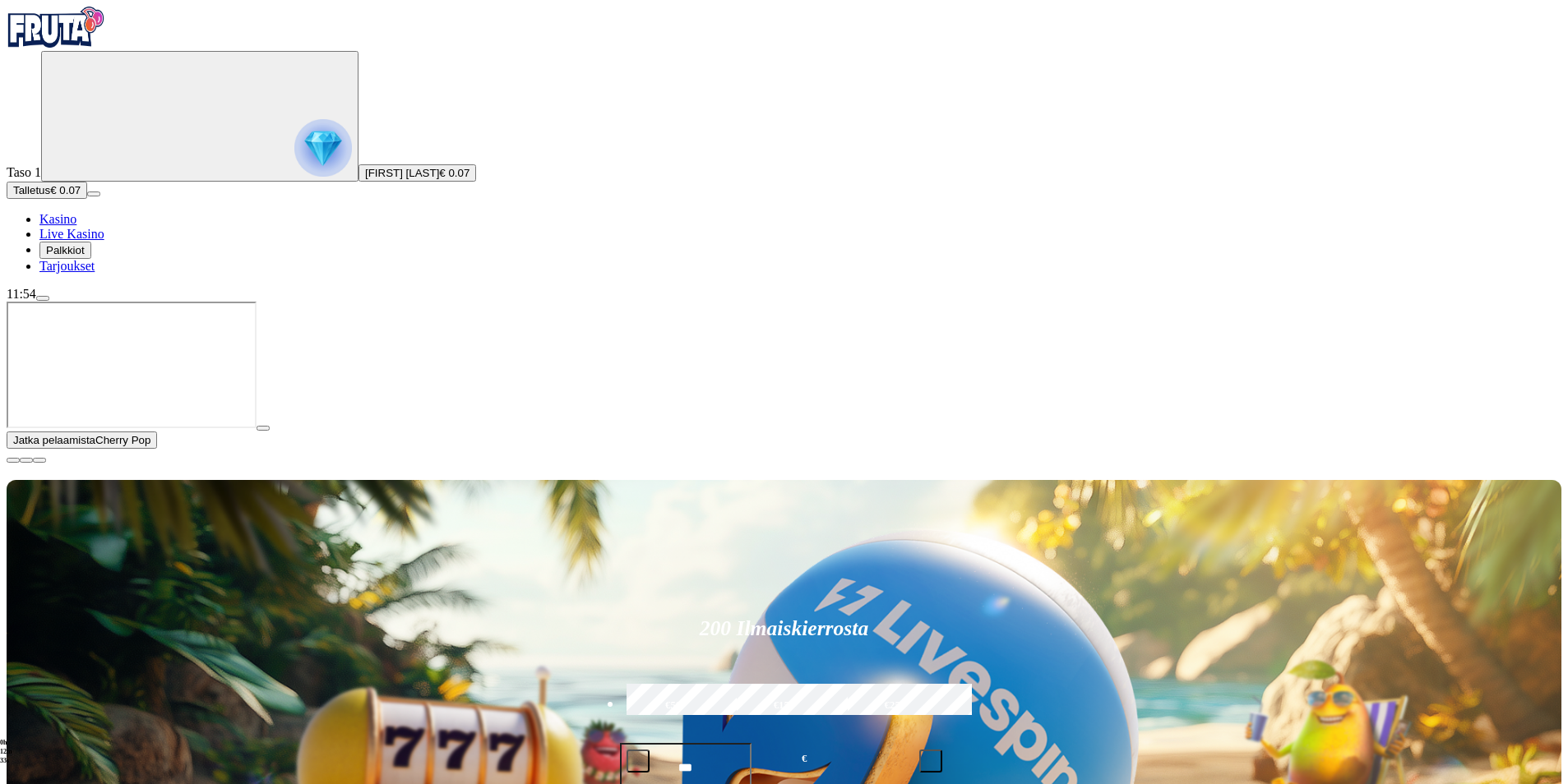 click at bounding box center [1075, 1070] 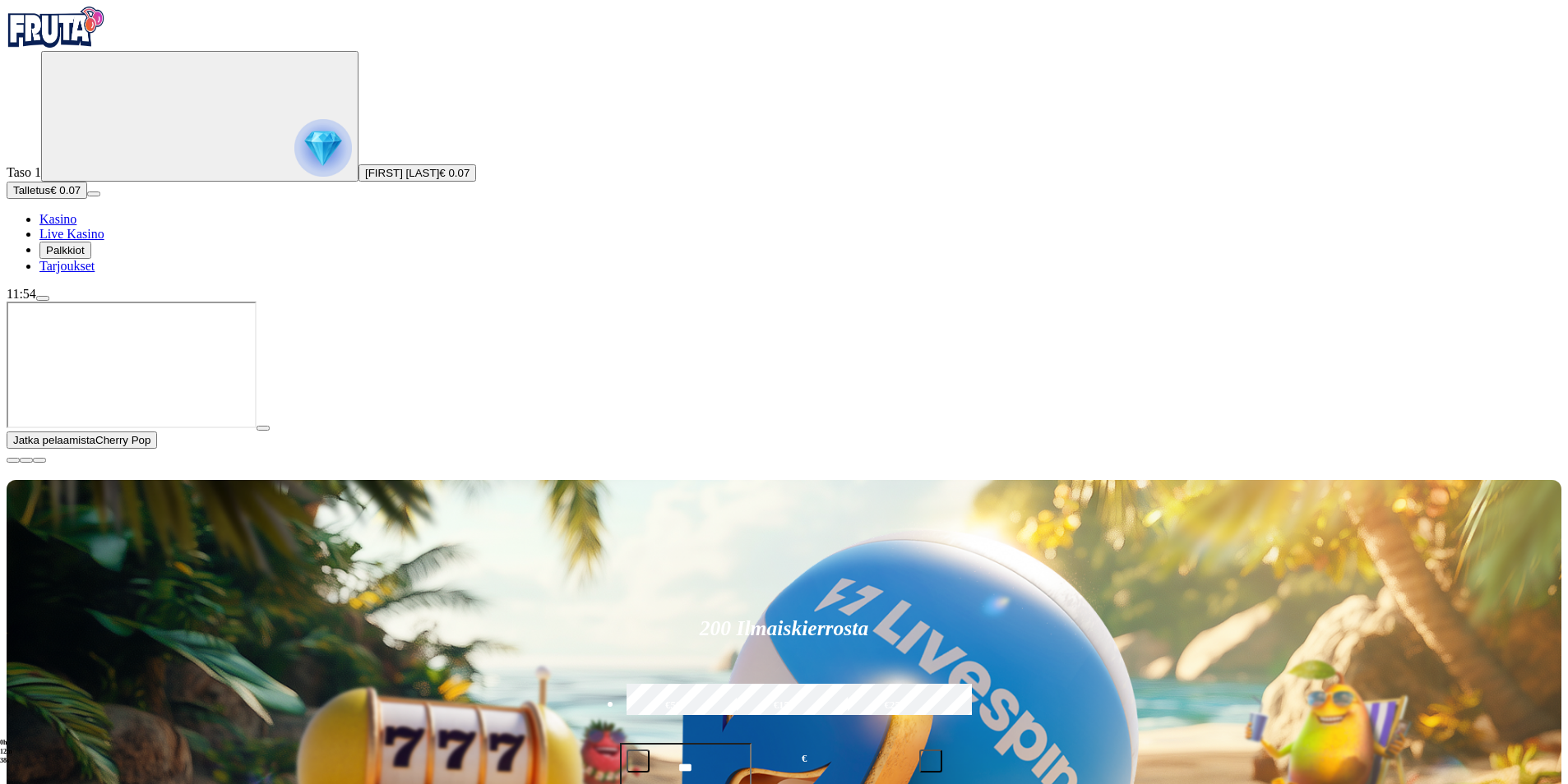type on "**********" 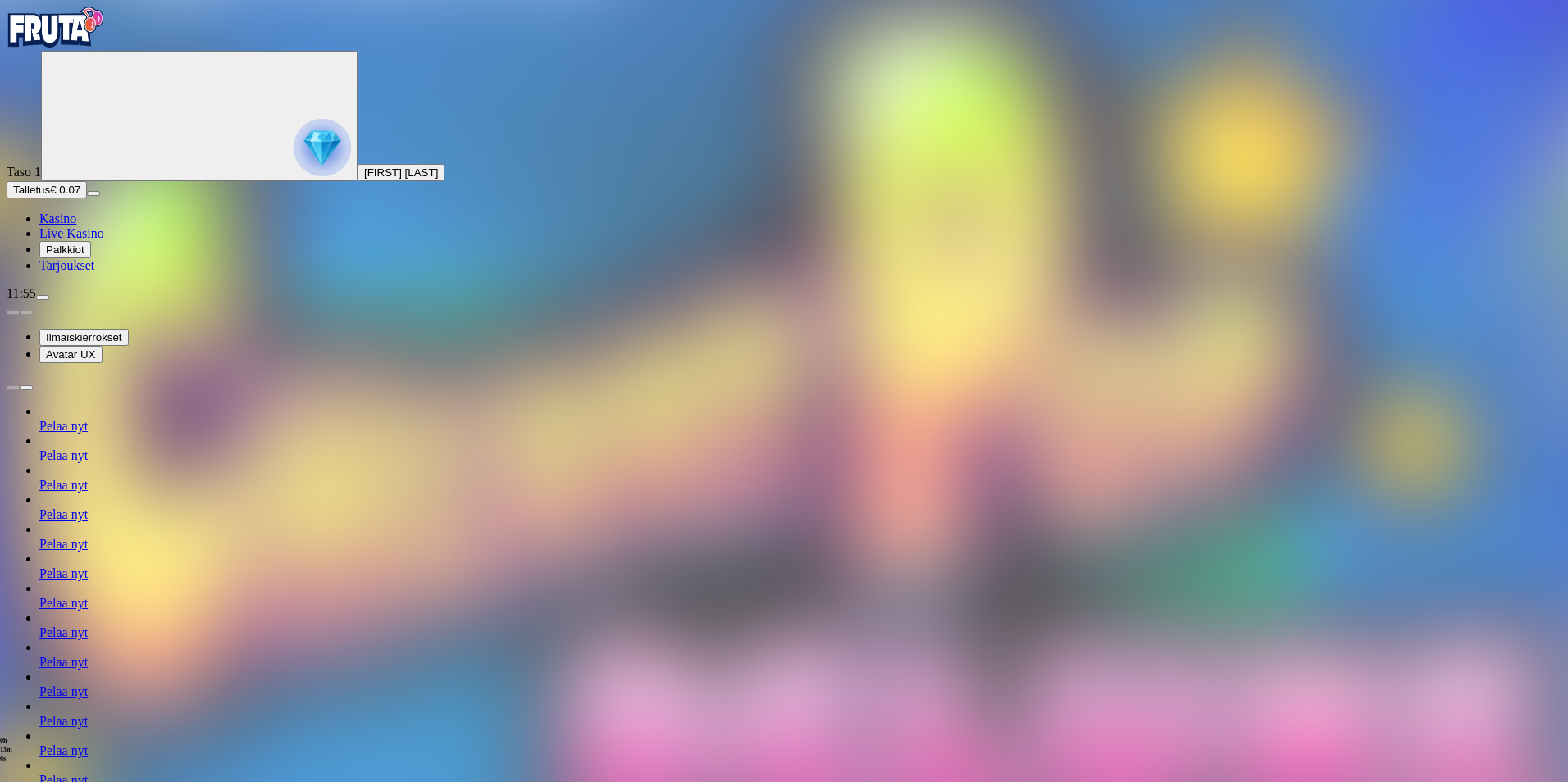 click at bounding box center (56, 27) 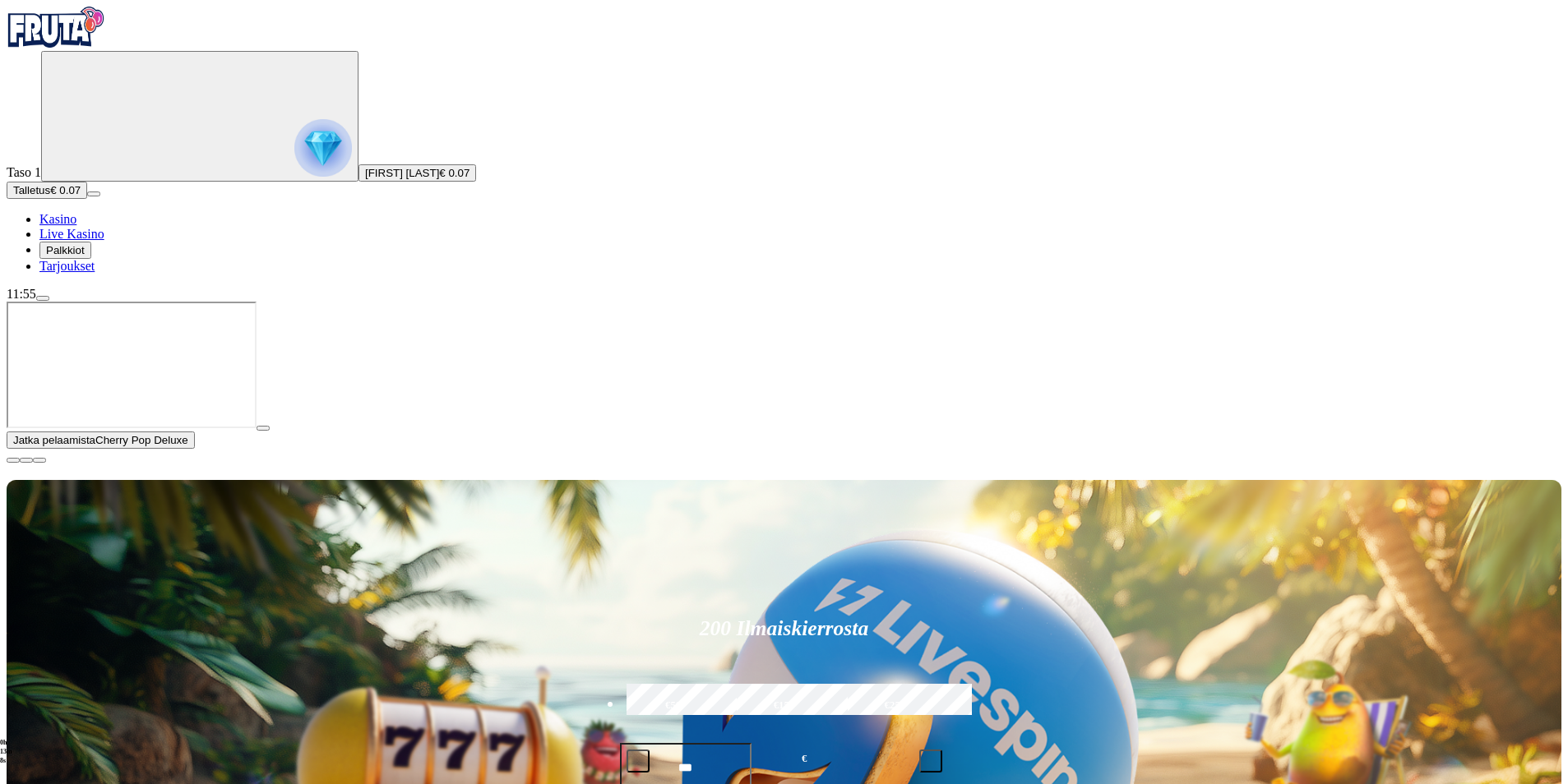 click on "Pelaa nyt" at bounding box center [63, 1484] 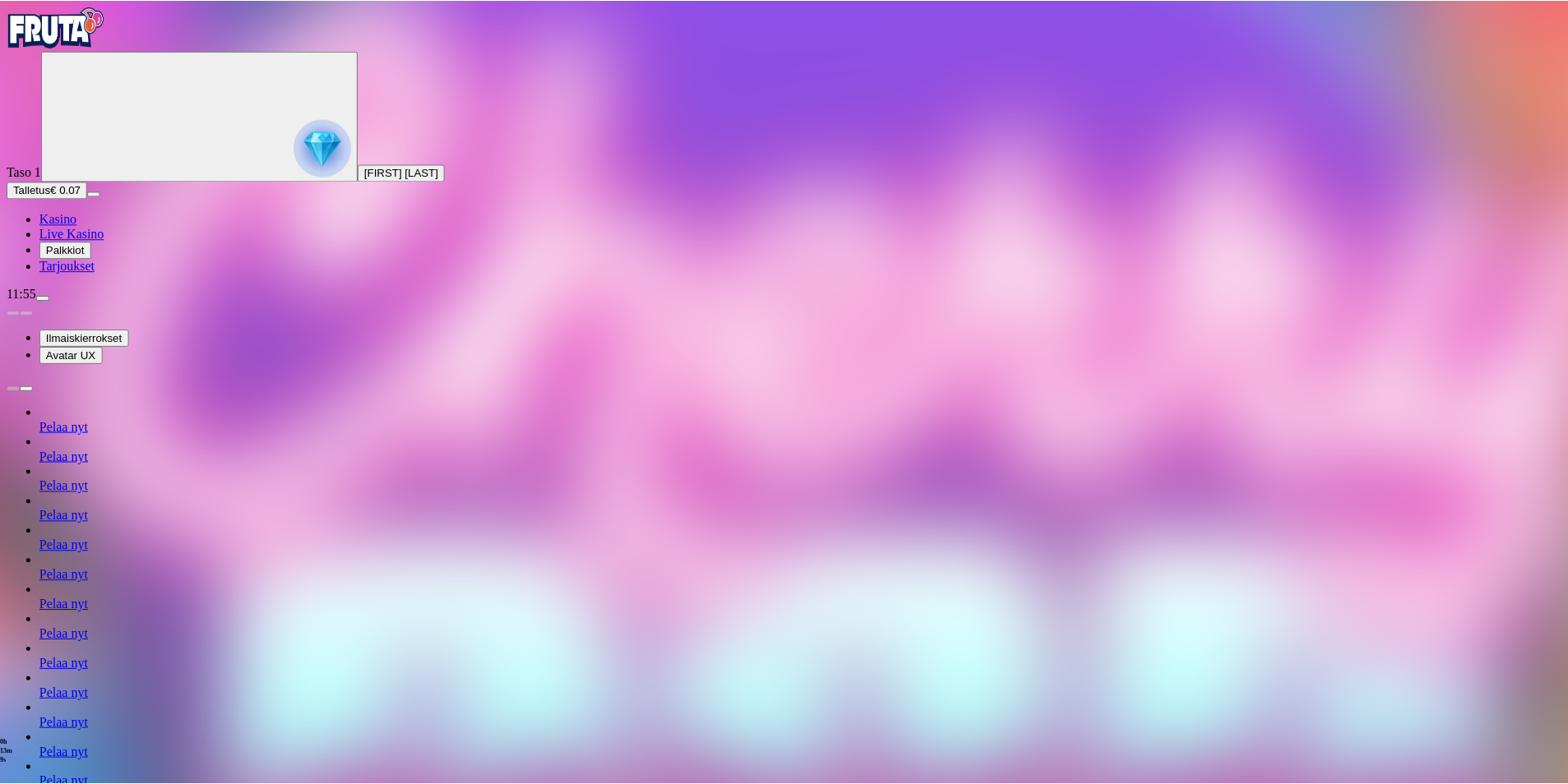 scroll, scrollTop: 73, scrollLeft: 0, axis: vertical 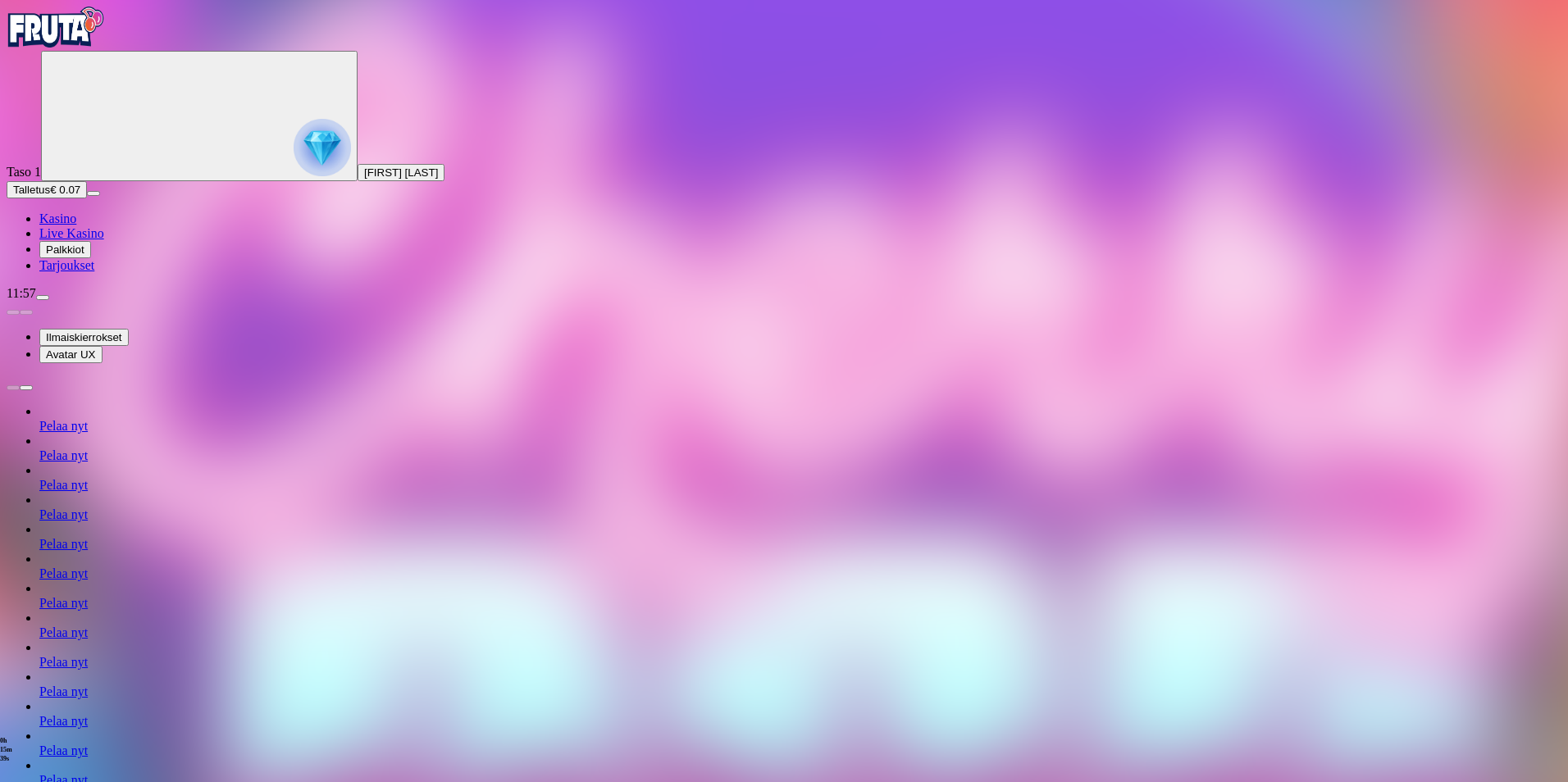 click at bounding box center [56, 27] 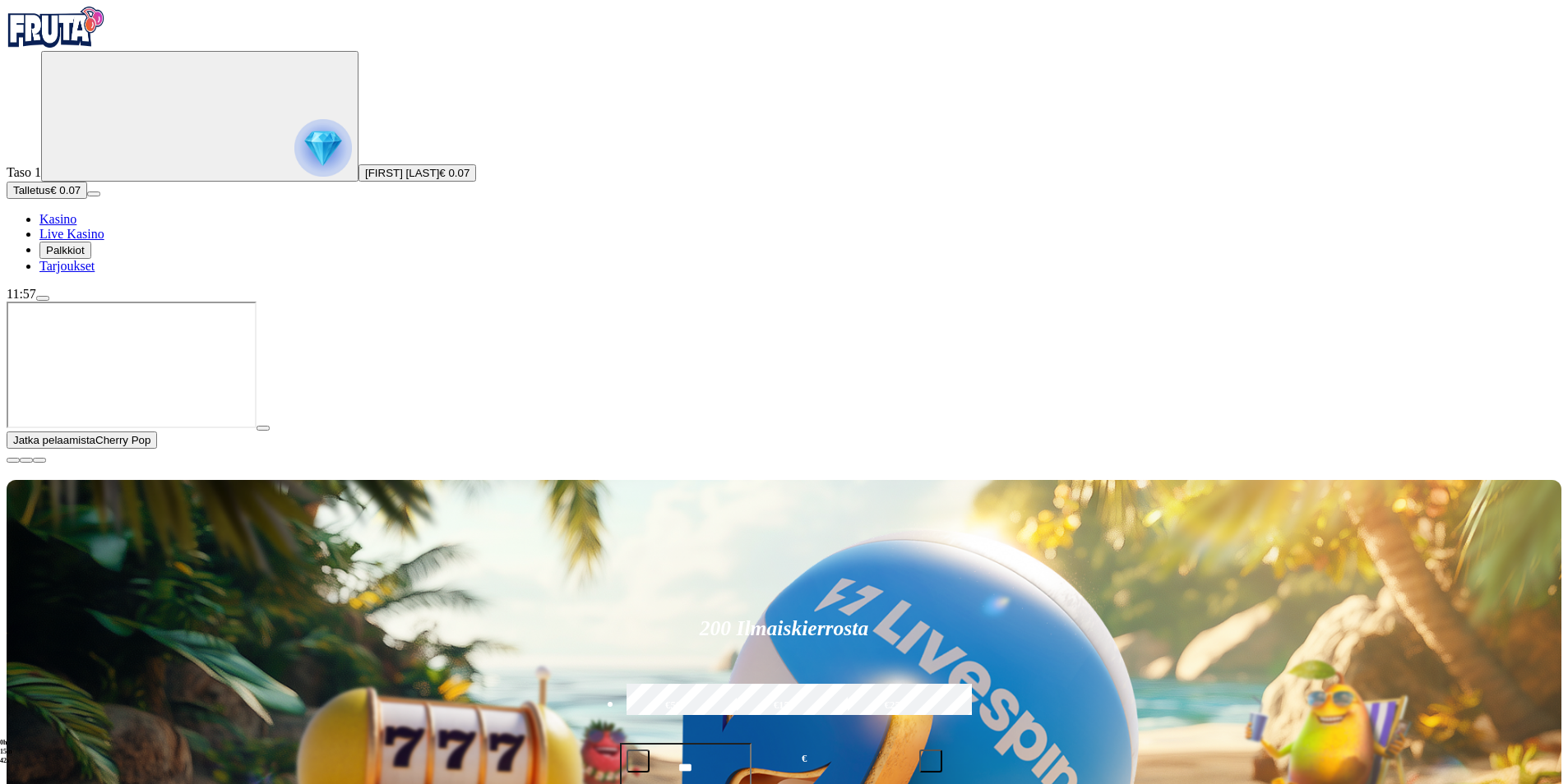 click on "Live Kasino" at bounding box center (89, 1068) 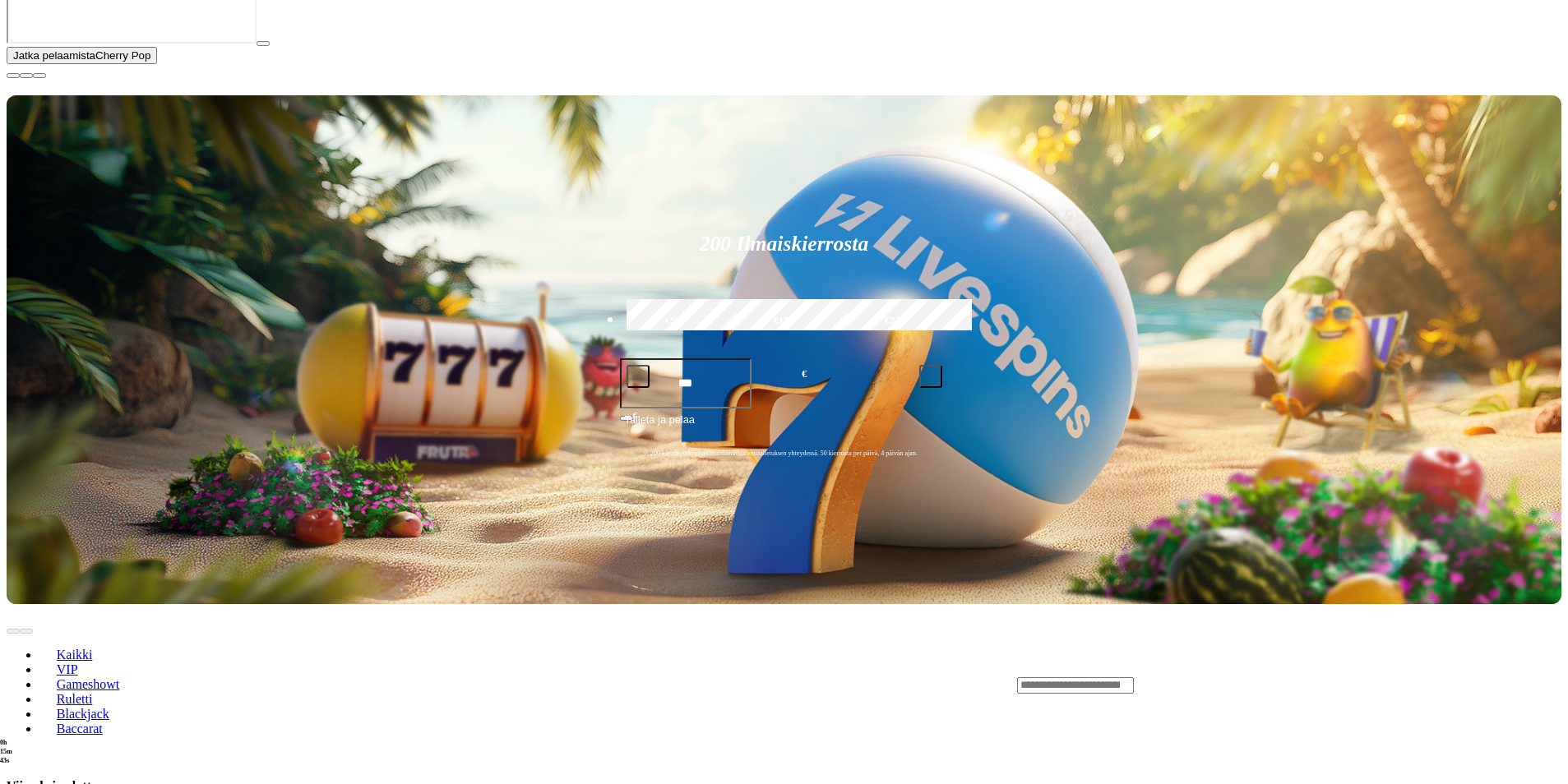 scroll, scrollTop: 411, scrollLeft: 0, axis: vertical 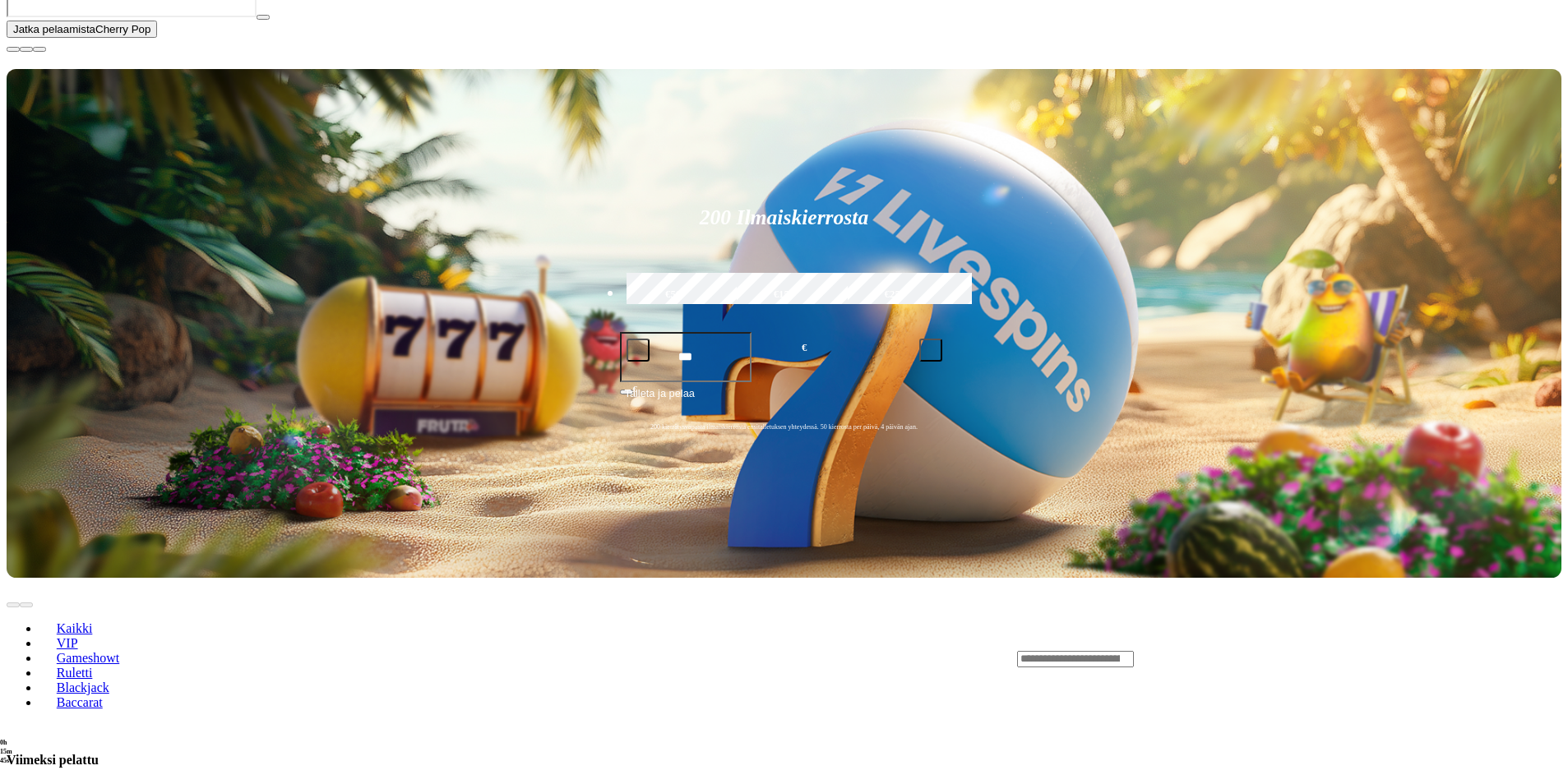 click on "Pelaa nyt" at bounding box center (63, 1161) 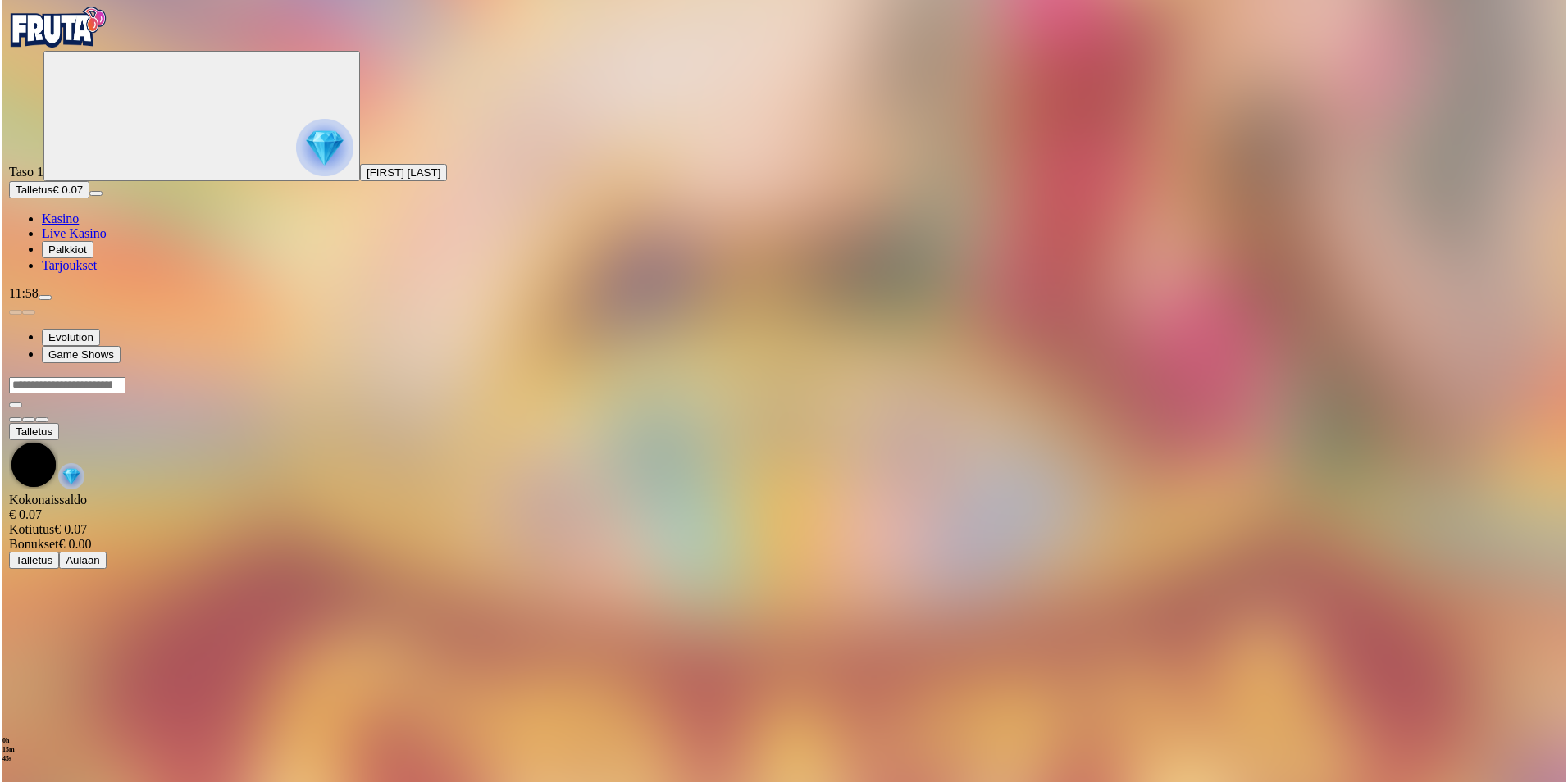 scroll, scrollTop: 0, scrollLeft: 0, axis: both 